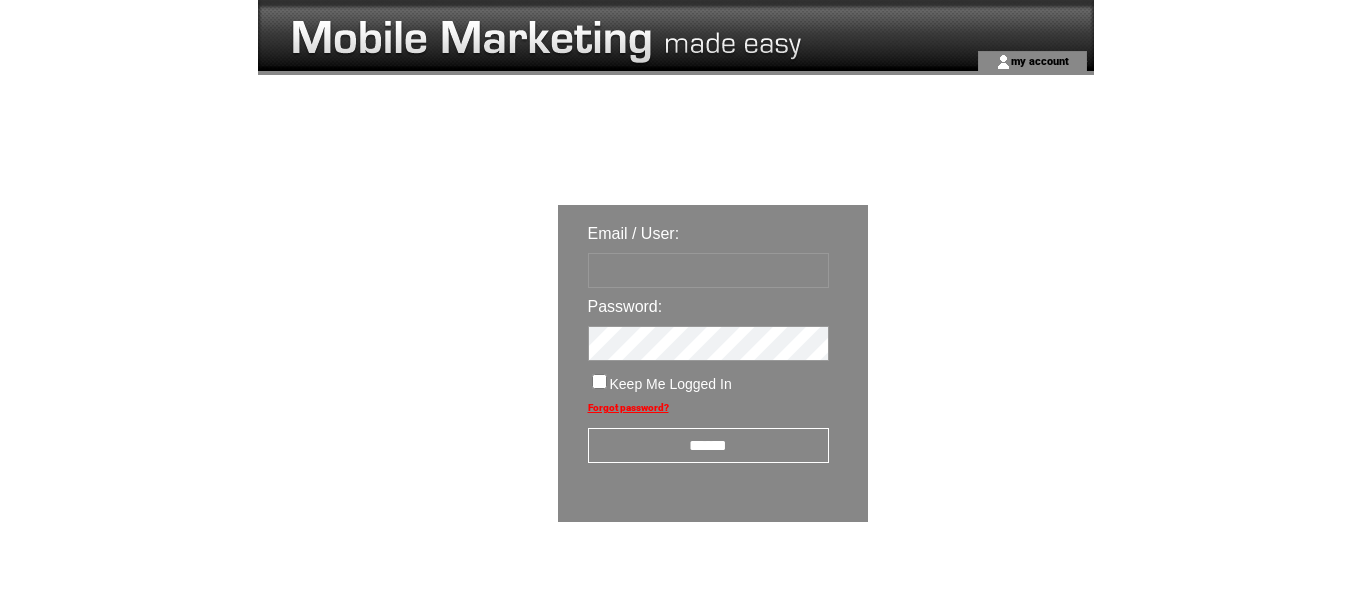 scroll, scrollTop: 0, scrollLeft: 0, axis: both 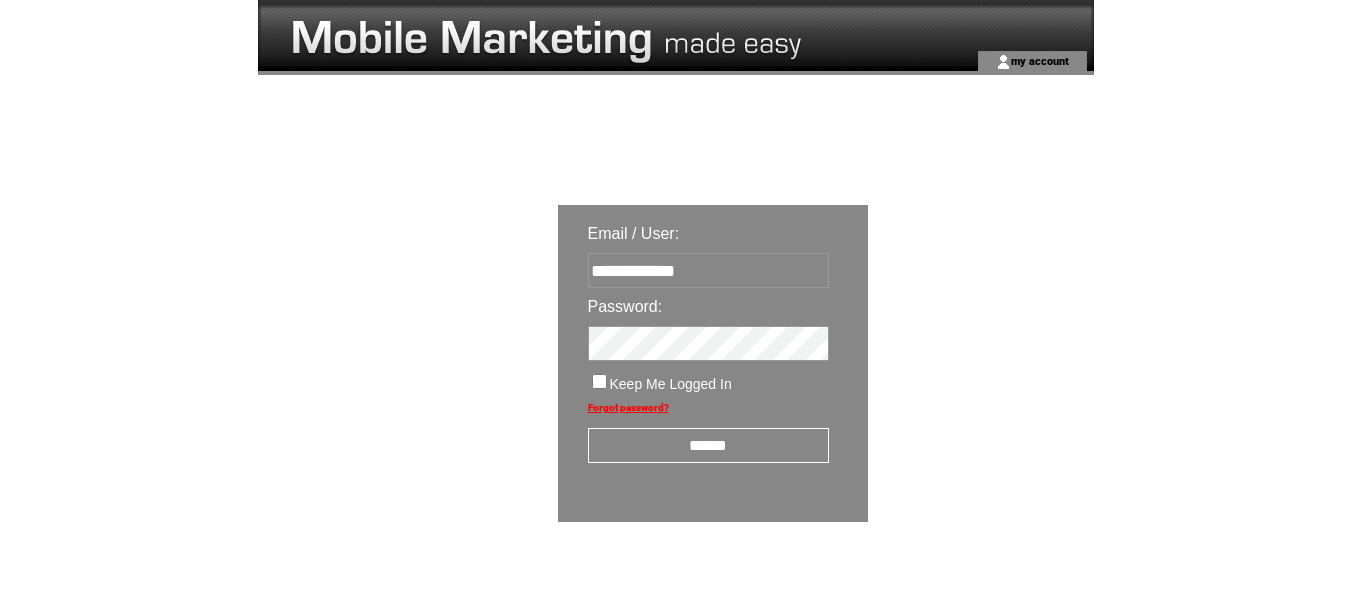 click on "******" at bounding box center (708, 445) 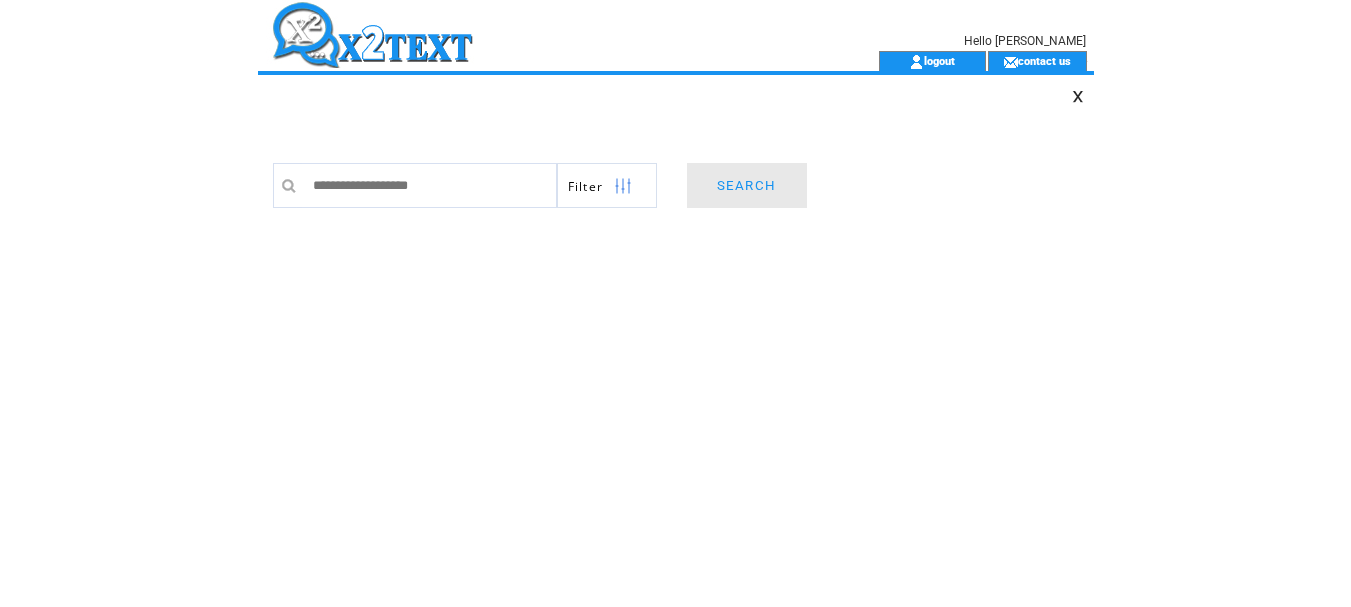 scroll, scrollTop: 0, scrollLeft: 0, axis: both 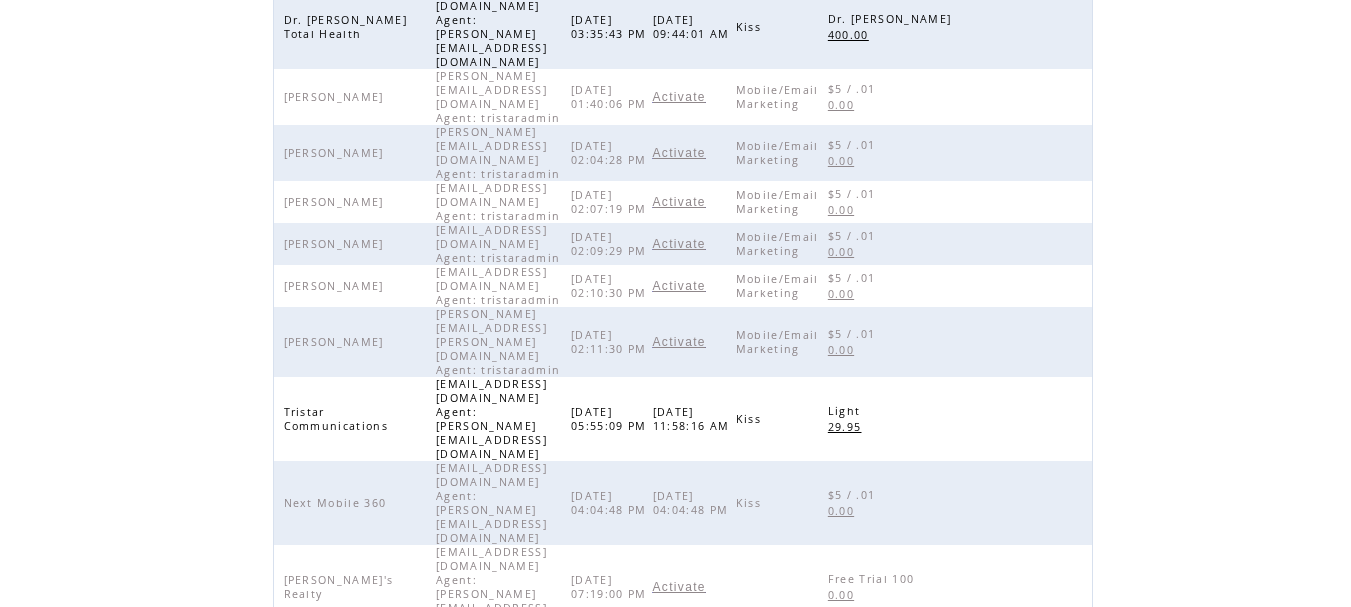click at bounding box center (1067, 923) 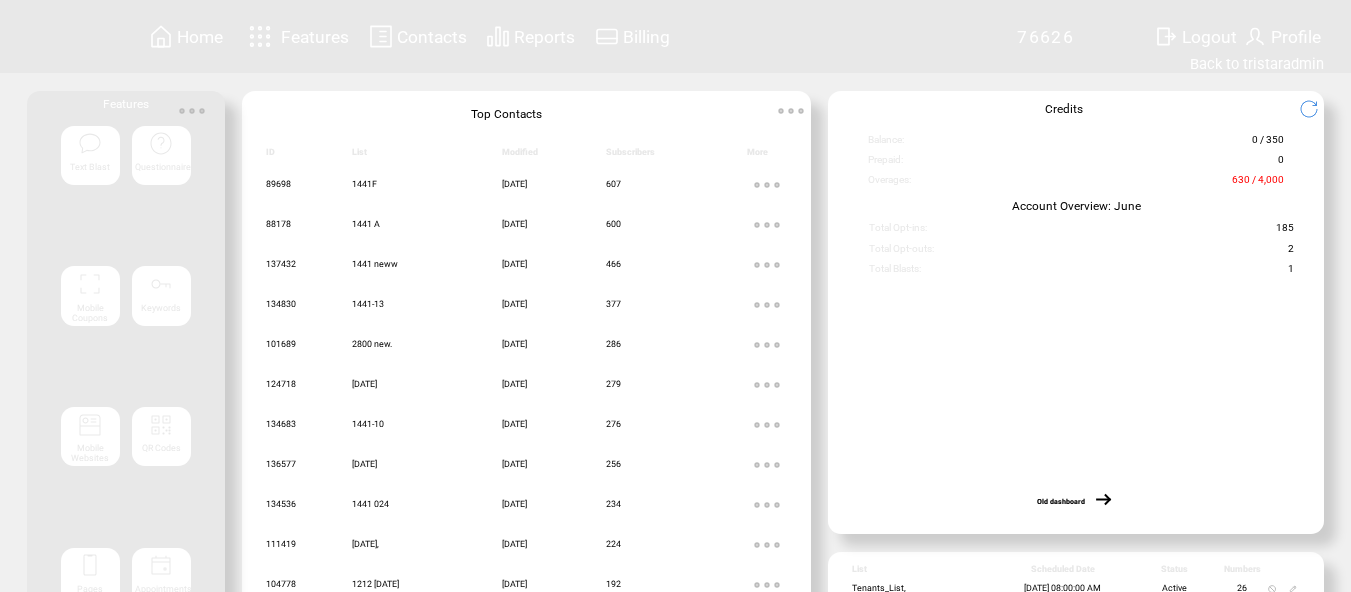 scroll, scrollTop: 0, scrollLeft: 0, axis: both 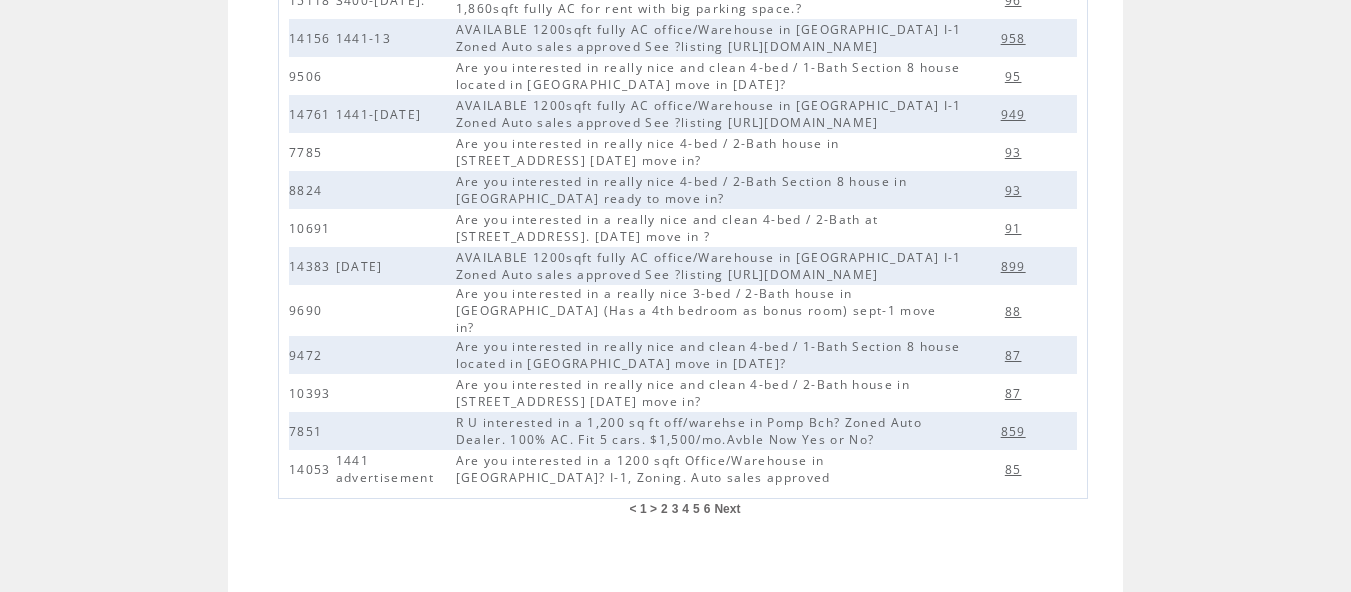 click on "2" at bounding box center [664, 509] 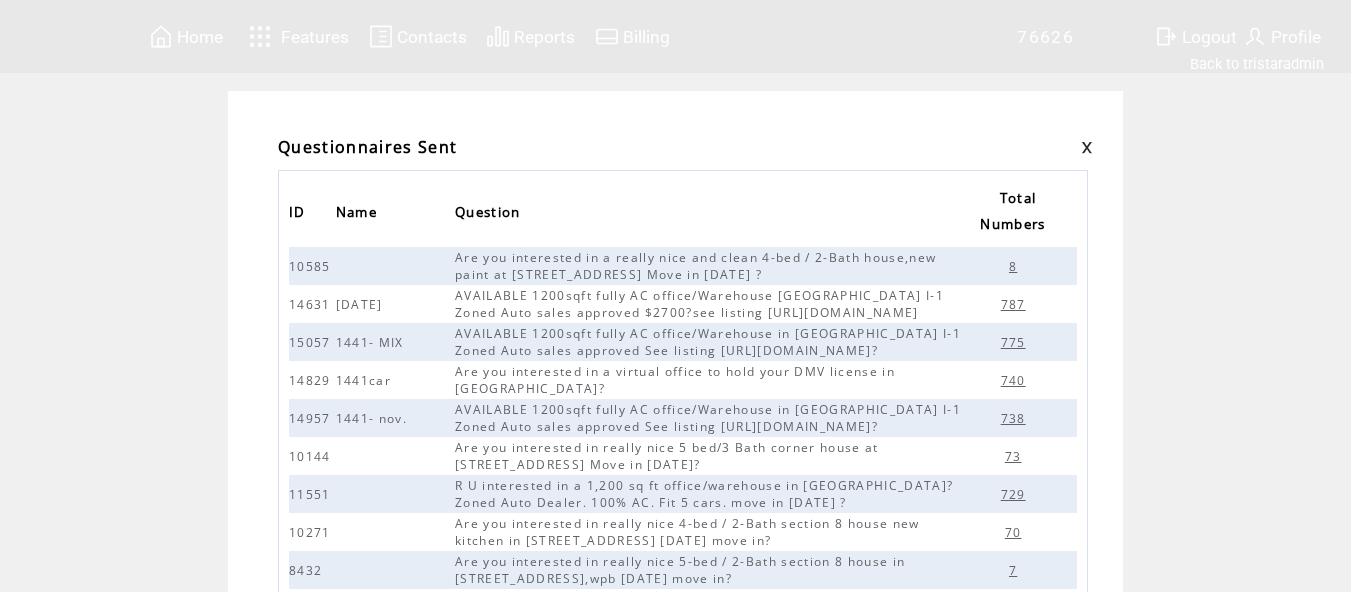 scroll, scrollTop: 0, scrollLeft: 0, axis: both 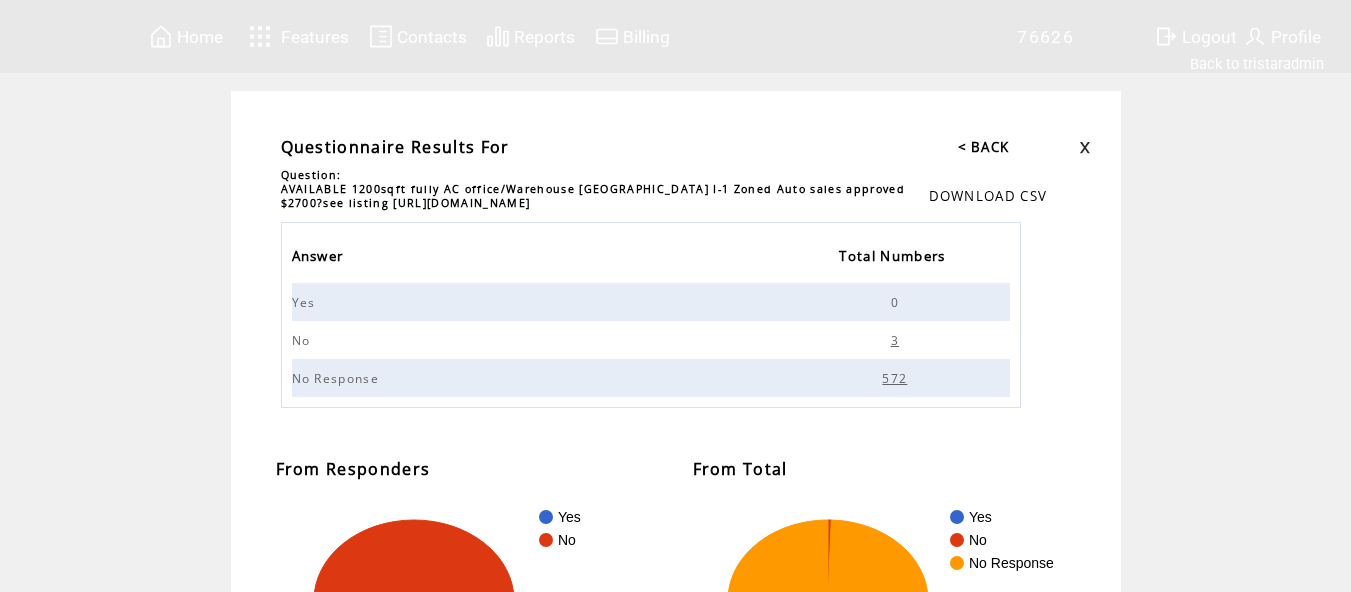 drag, startPoint x: 0, startPoint y: 0, endPoint x: 900, endPoint y: 342, distance: 962.7897 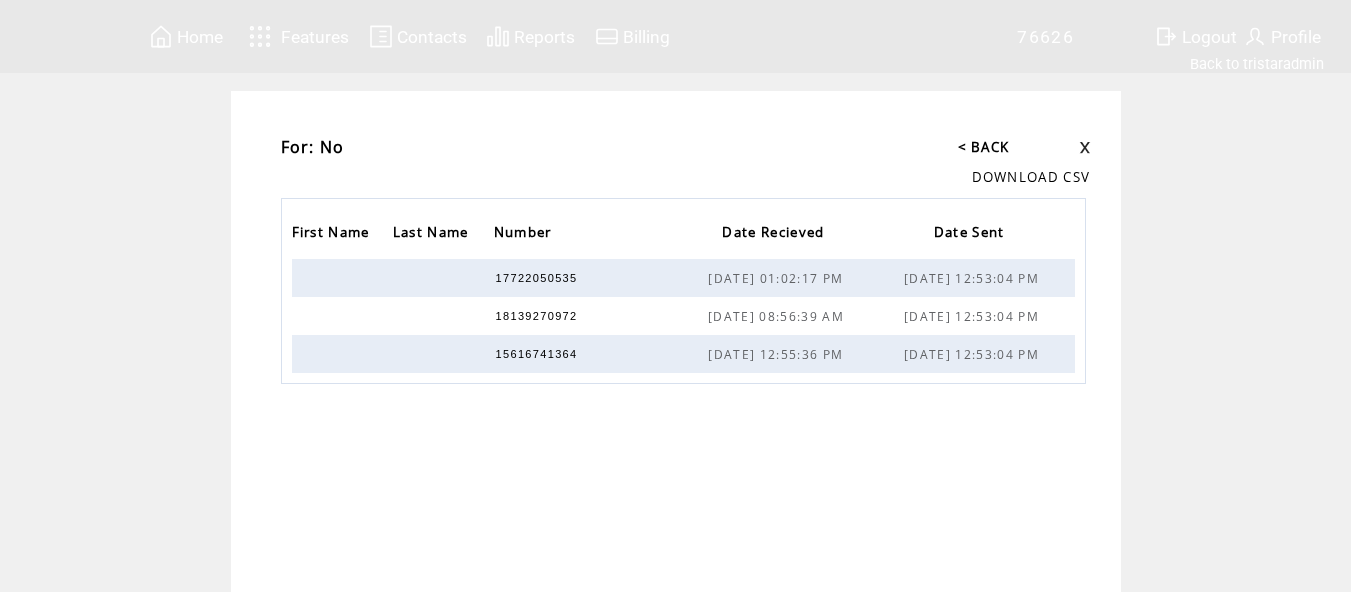 scroll, scrollTop: 0, scrollLeft: 0, axis: both 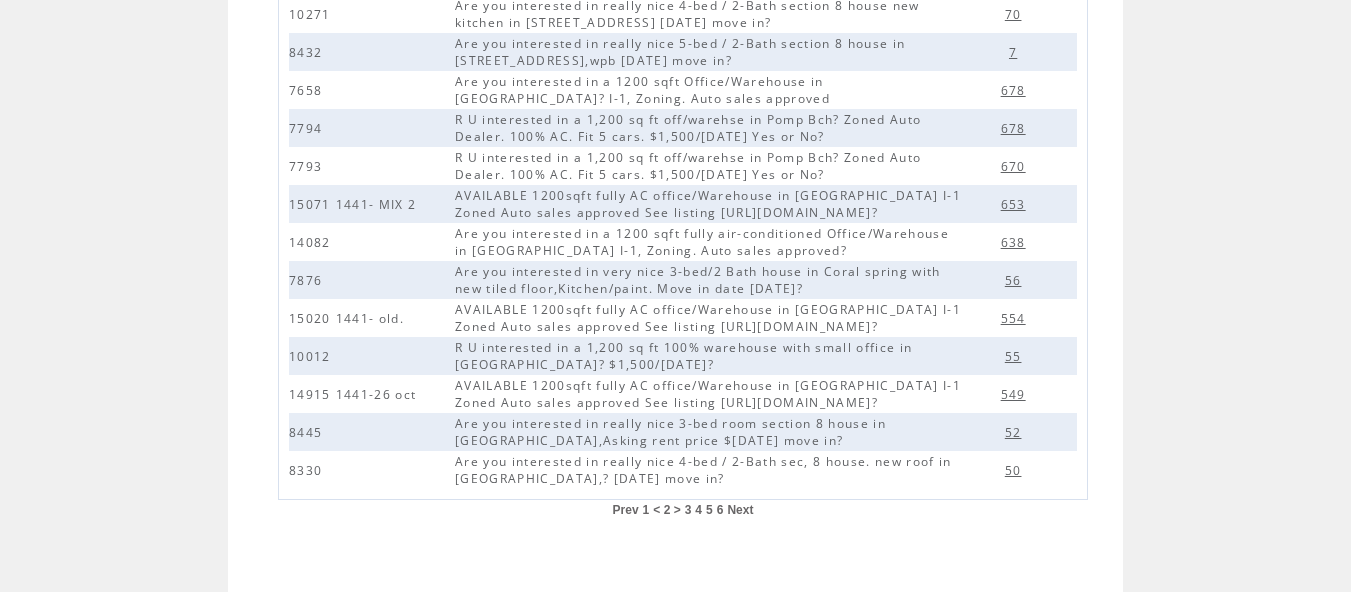 click on "3" at bounding box center (688, 510) 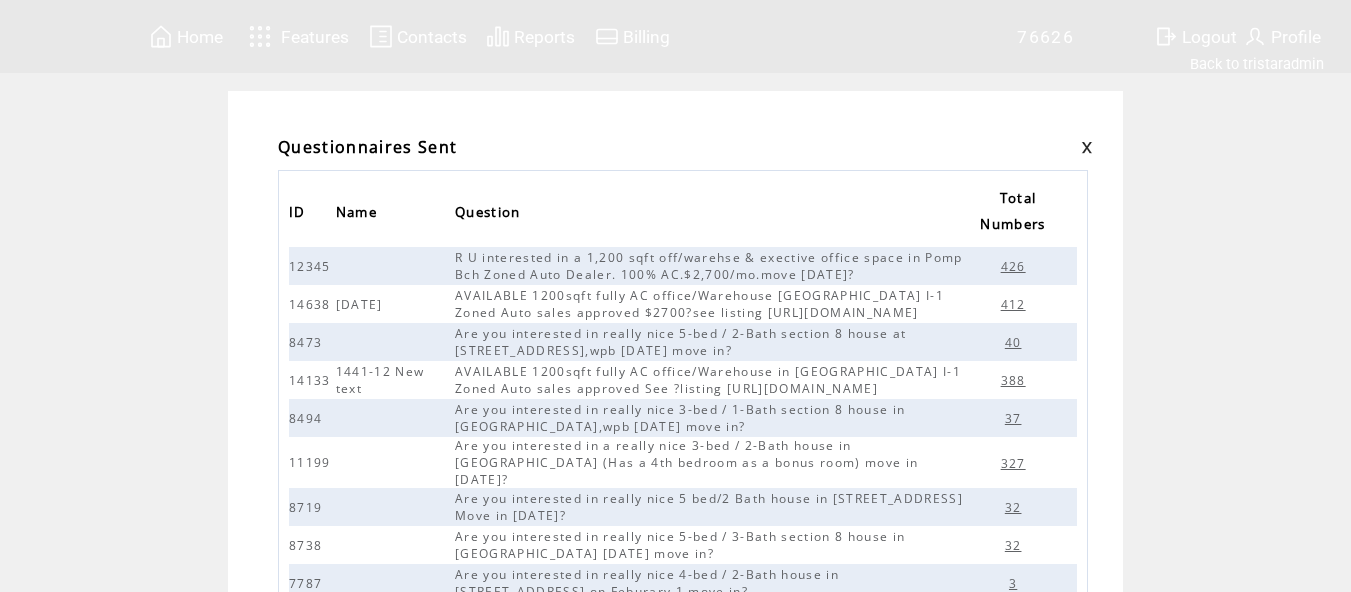 scroll, scrollTop: 0, scrollLeft: 0, axis: both 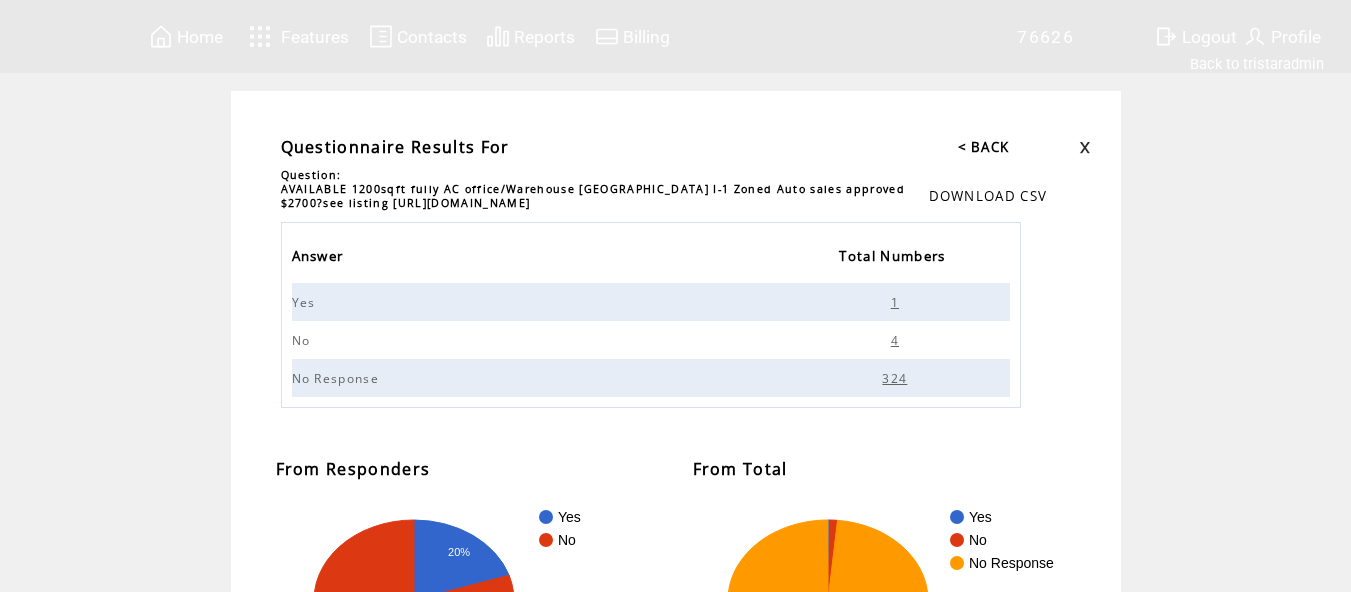 drag, startPoint x: 0, startPoint y: 0, endPoint x: 902, endPoint y: 305, distance: 952.17065 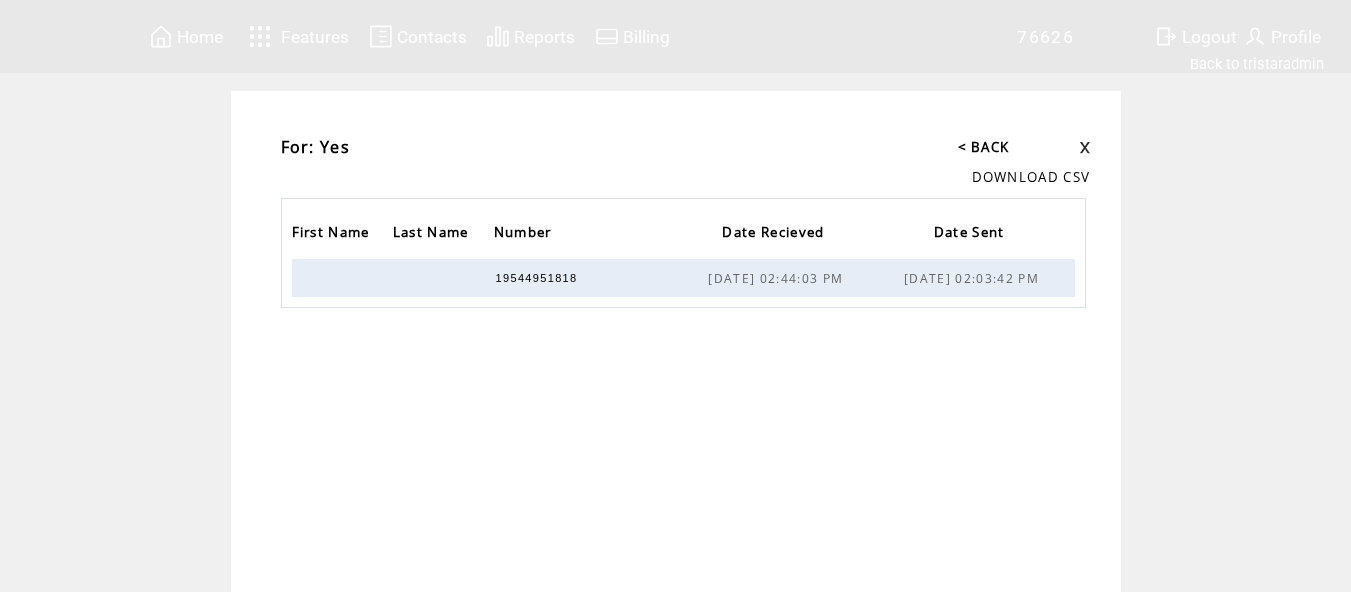 scroll, scrollTop: 0, scrollLeft: 0, axis: both 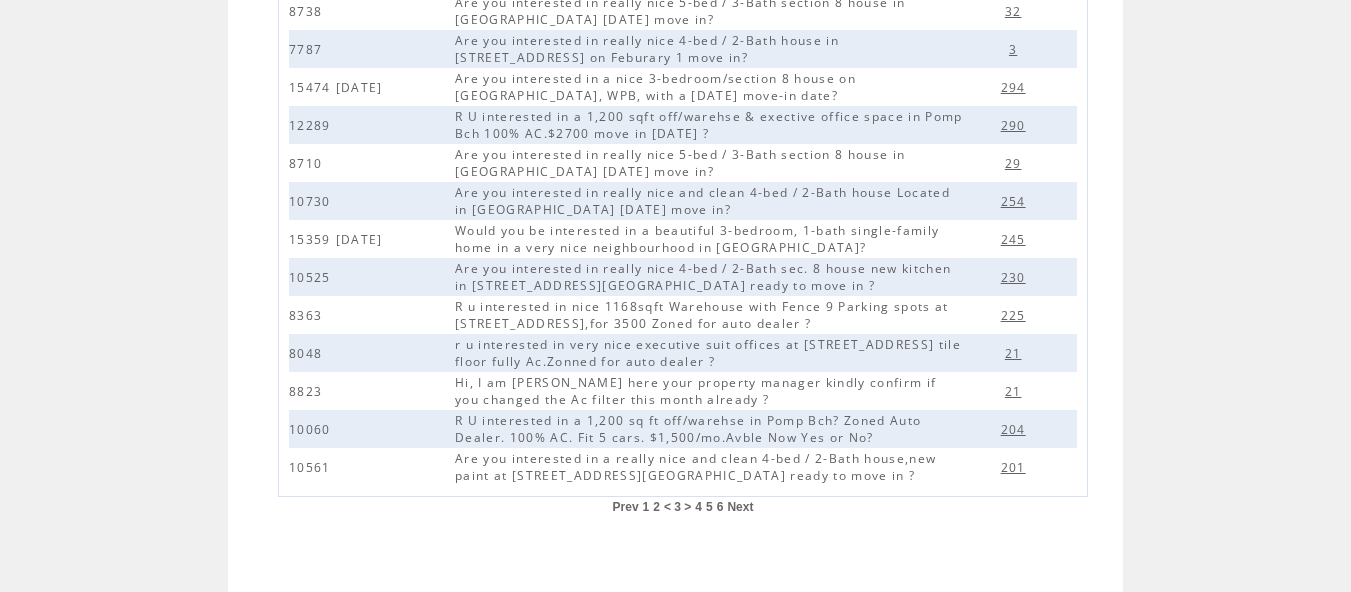click on "4" at bounding box center (698, 507) 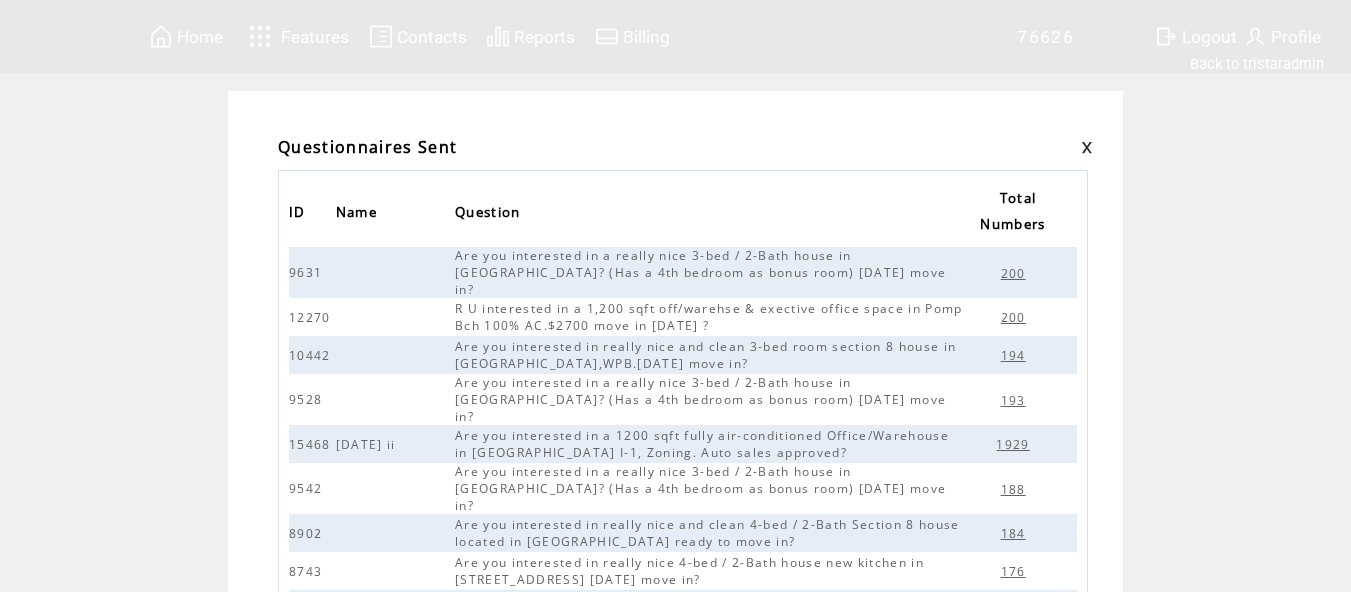 scroll, scrollTop: 0, scrollLeft: 0, axis: both 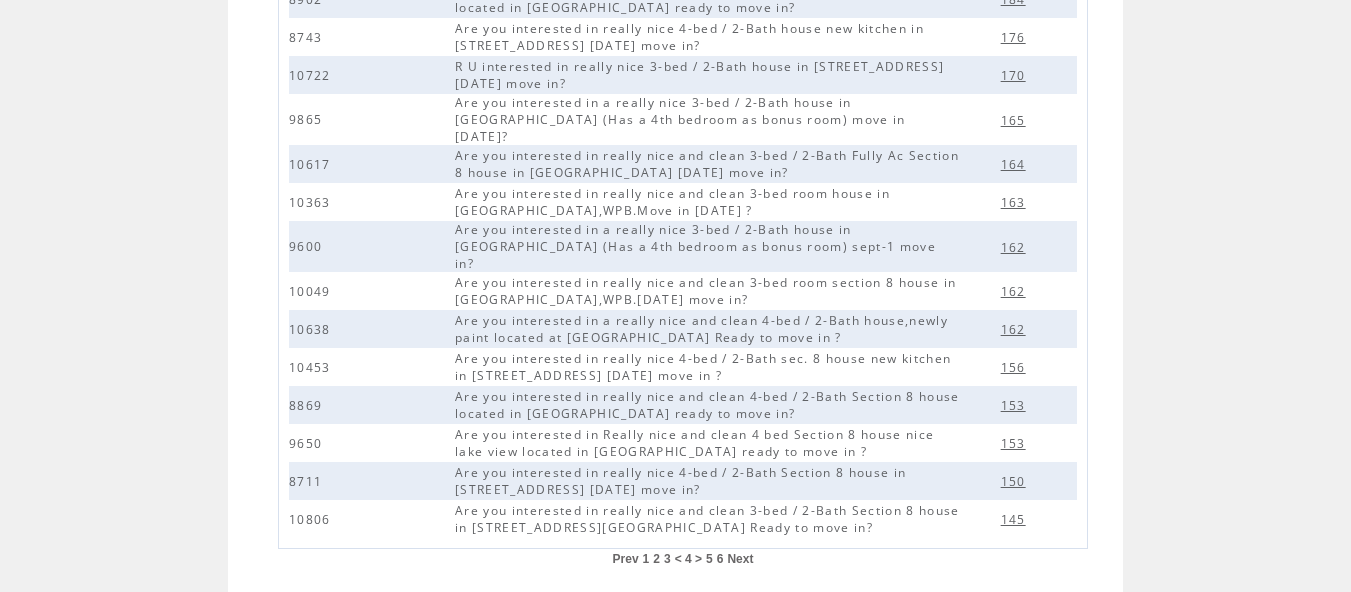 click on "5" at bounding box center (709, 559) 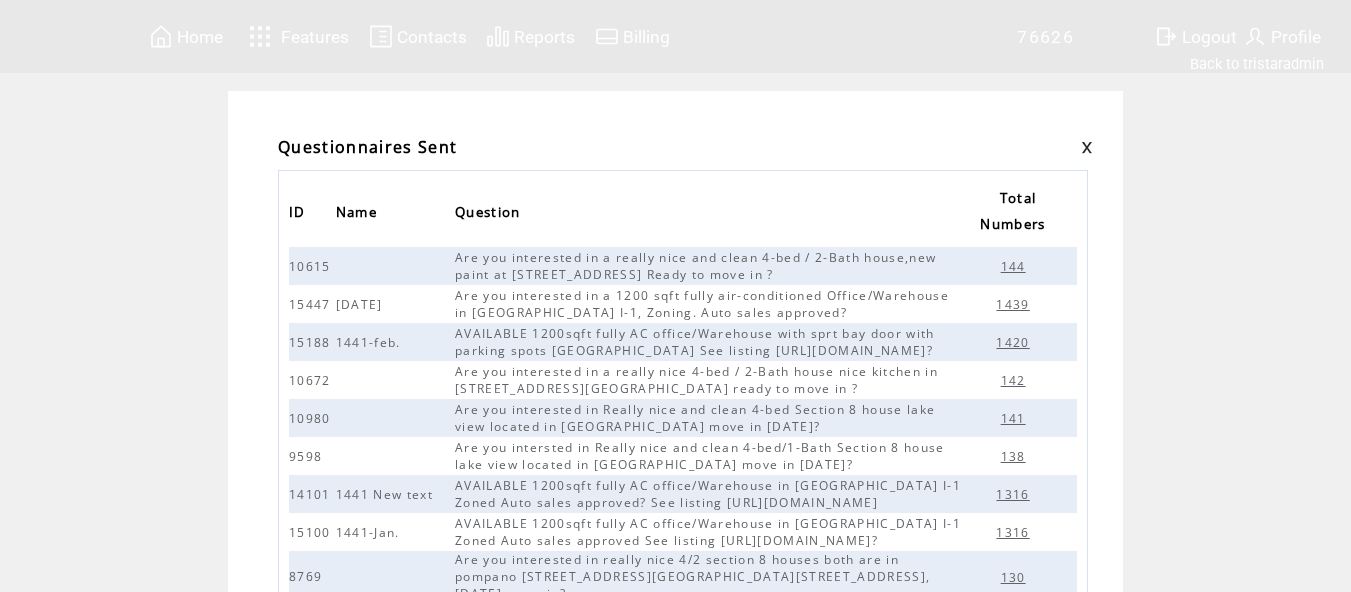 scroll, scrollTop: 0, scrollLeft: 0, axis: both 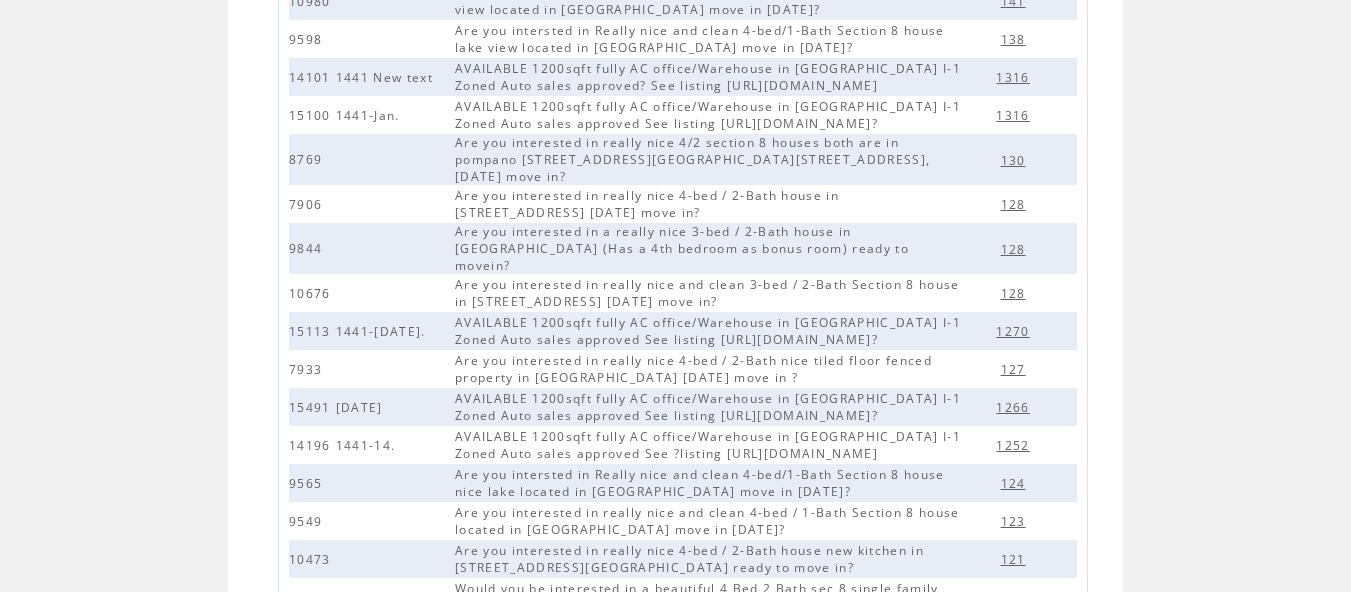 click on "1266" at bounding box center [1015, 407] 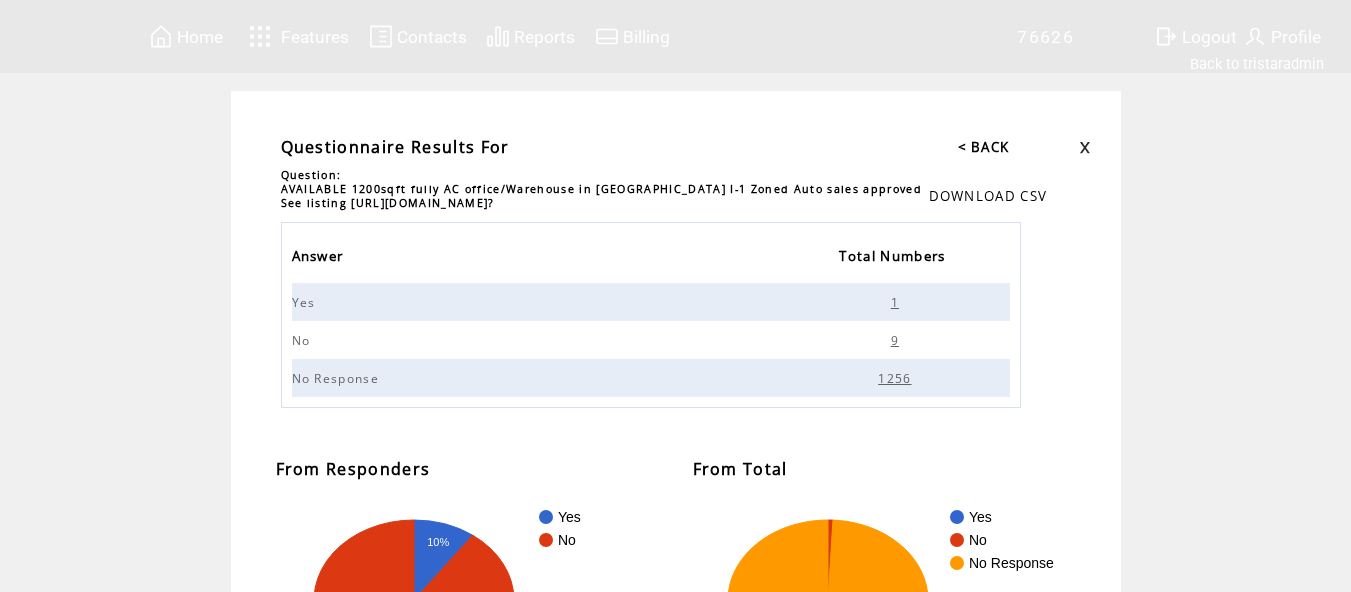 scroll, scrollTop: 0, scrollLeft: 0, axis: both 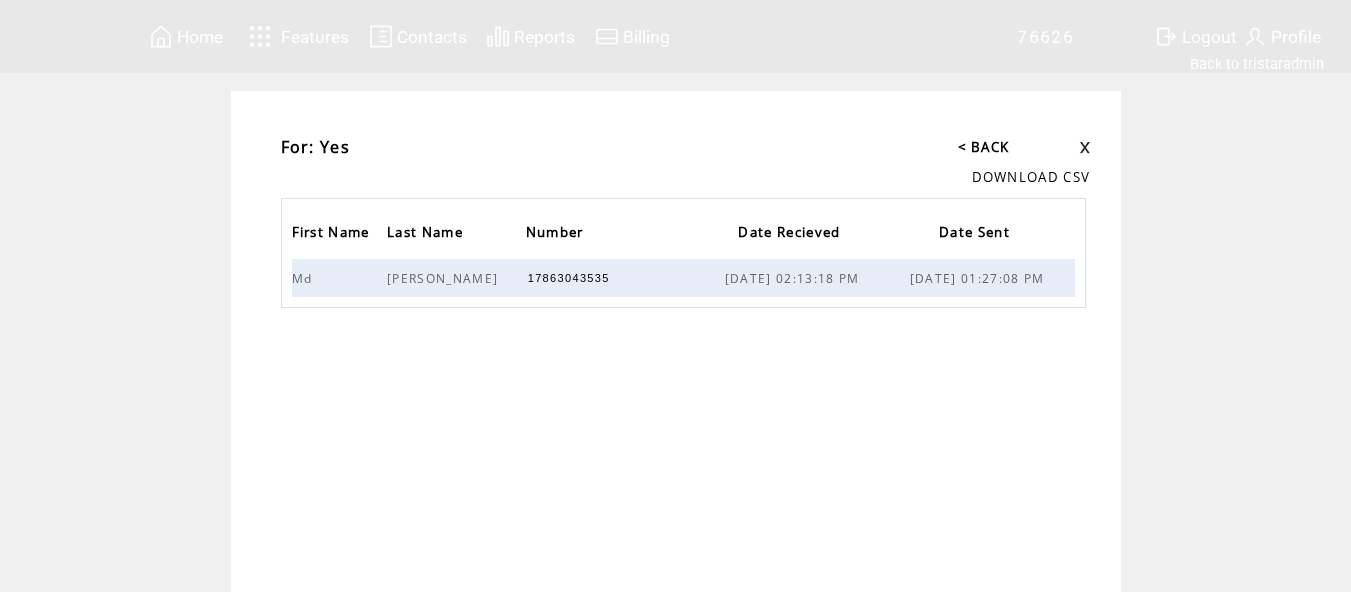 click on "< BACK" at bounding box center (984, 147) 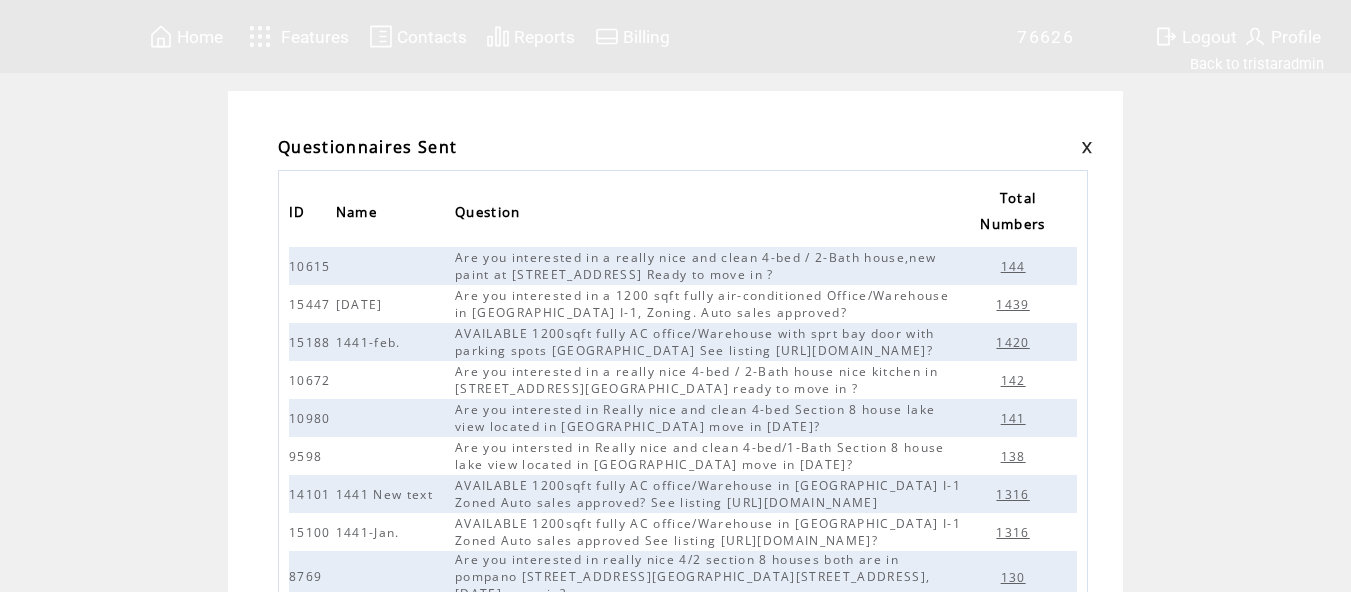 scroll, scrollTop: 0, scrollLeft: 0, axis: both 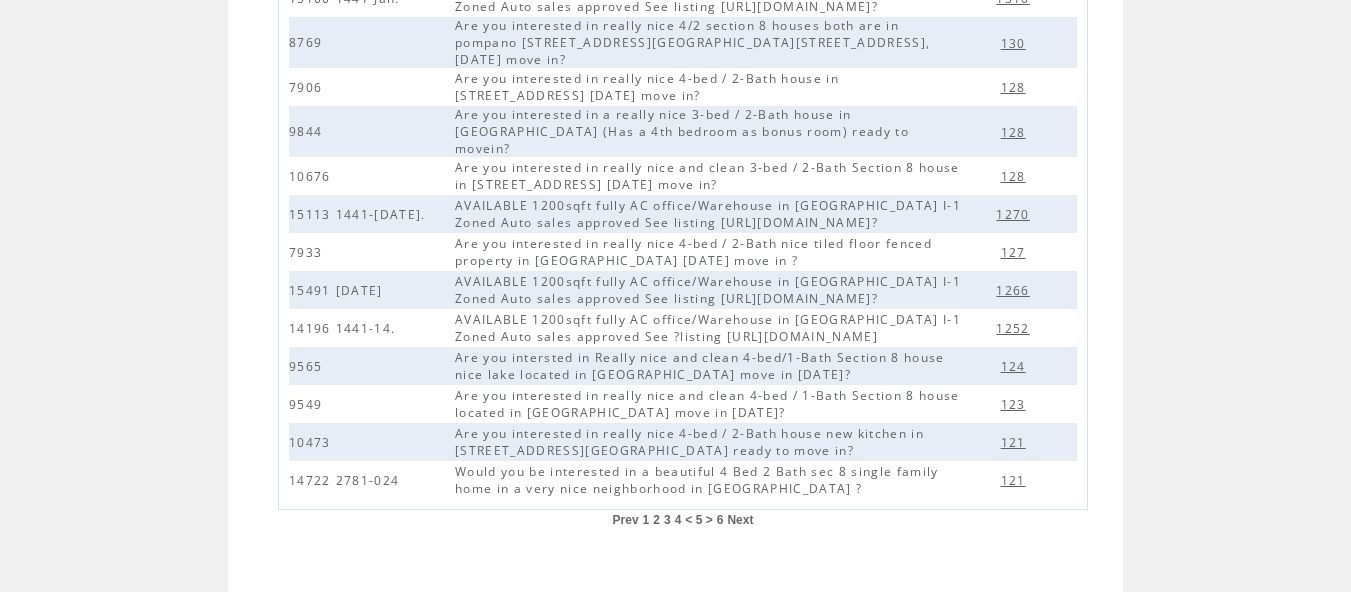 click on "6" at bounding box center (720, 520) 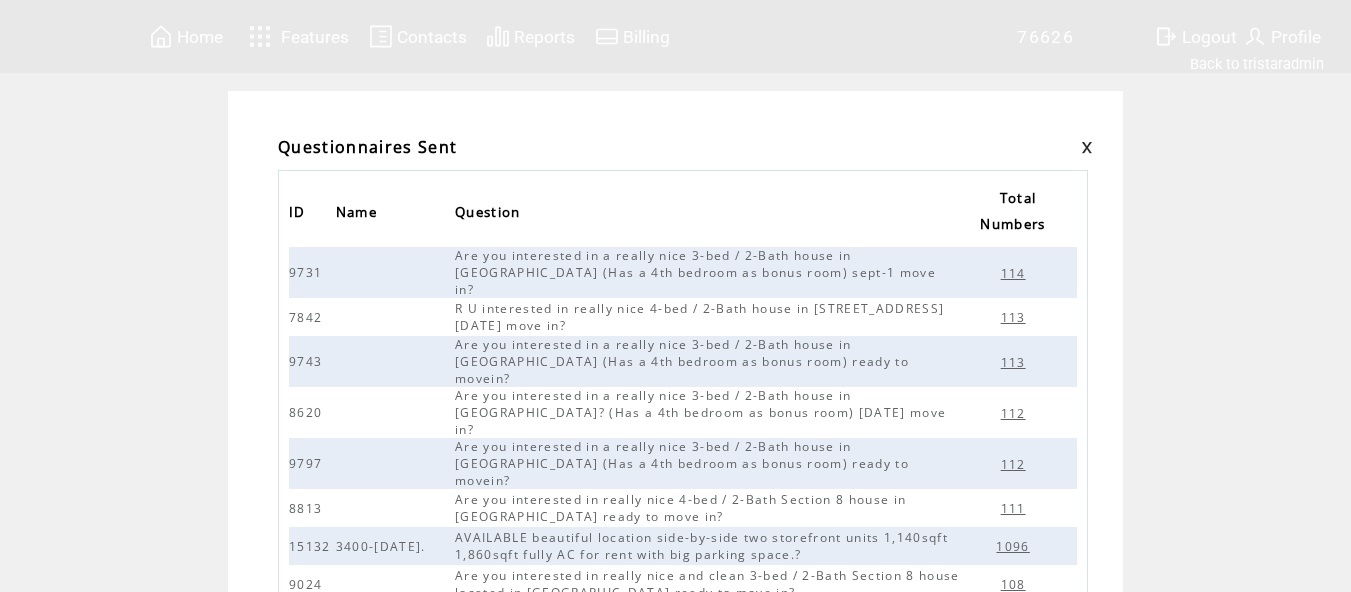 scroll, scrollTop: 0, scrollLeft: 0, axis: both 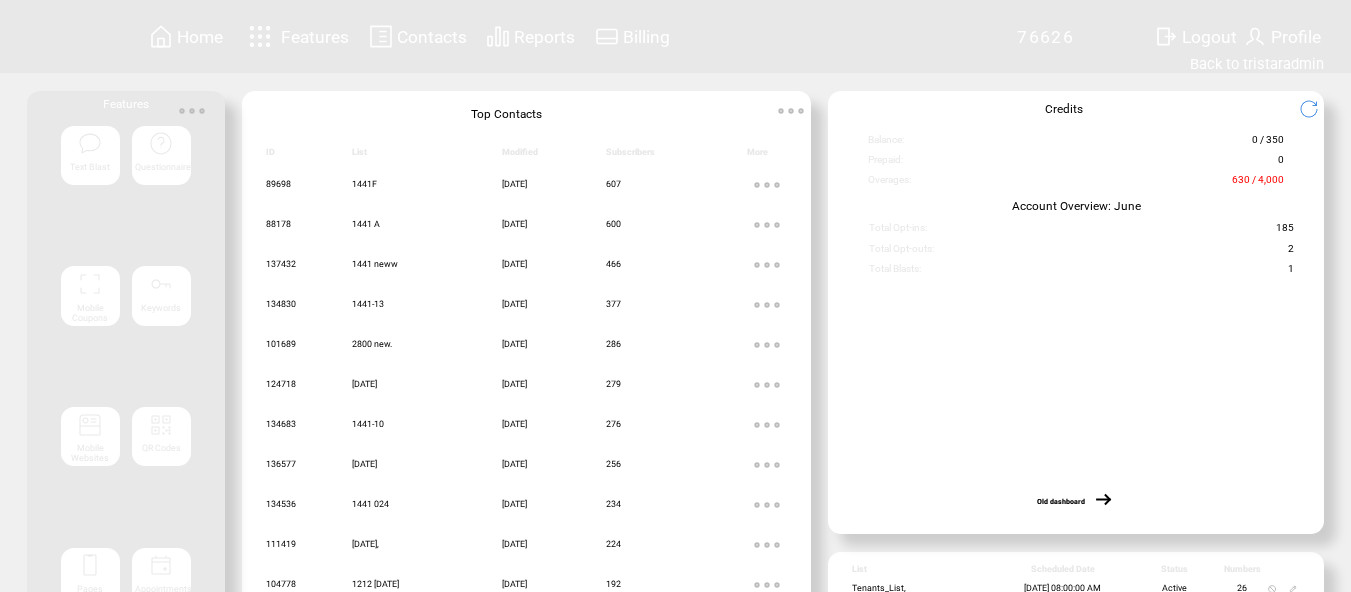 click on "Contacts" at bounding box center (432, 37) 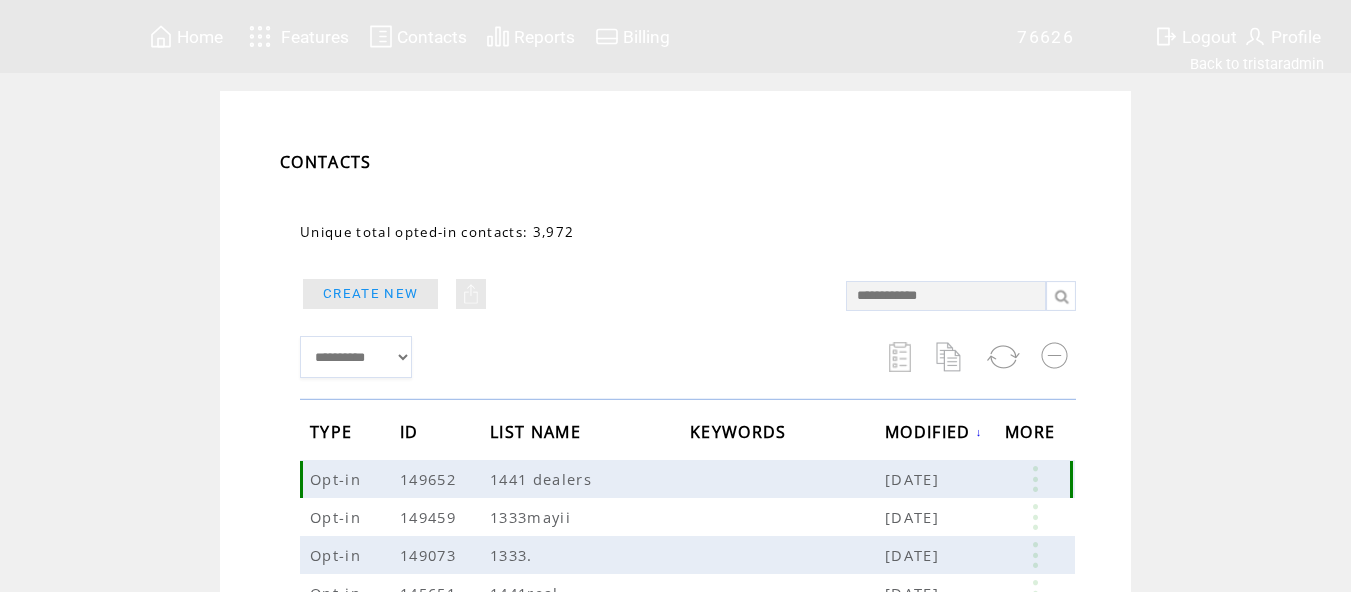scroll, scrollTop: 0, scrollLeft: 0, axis: both 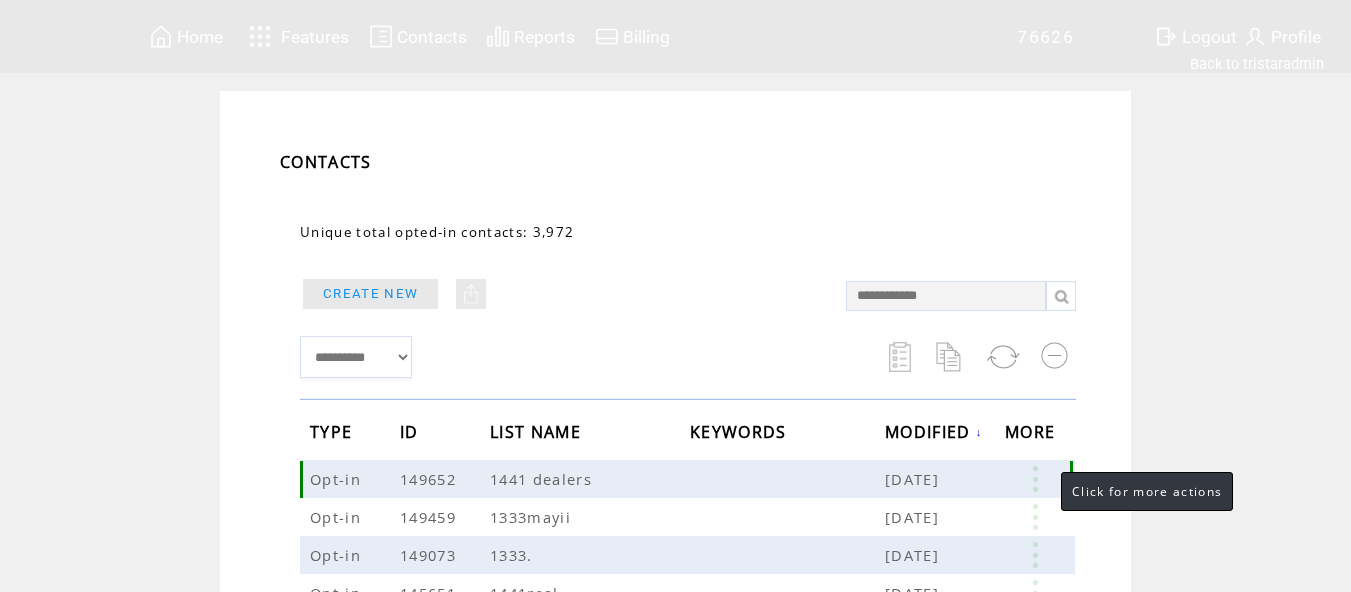 click at bounding box center [1035, 479] 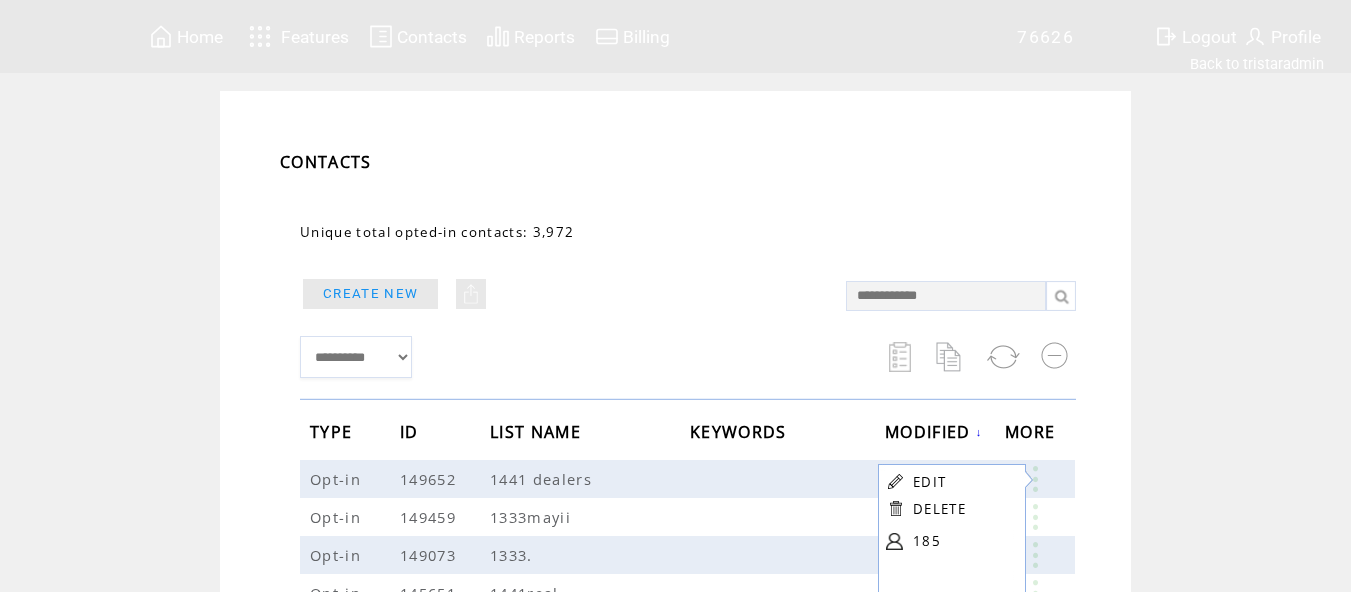 click on "Features" at bounding box center [315, 37] 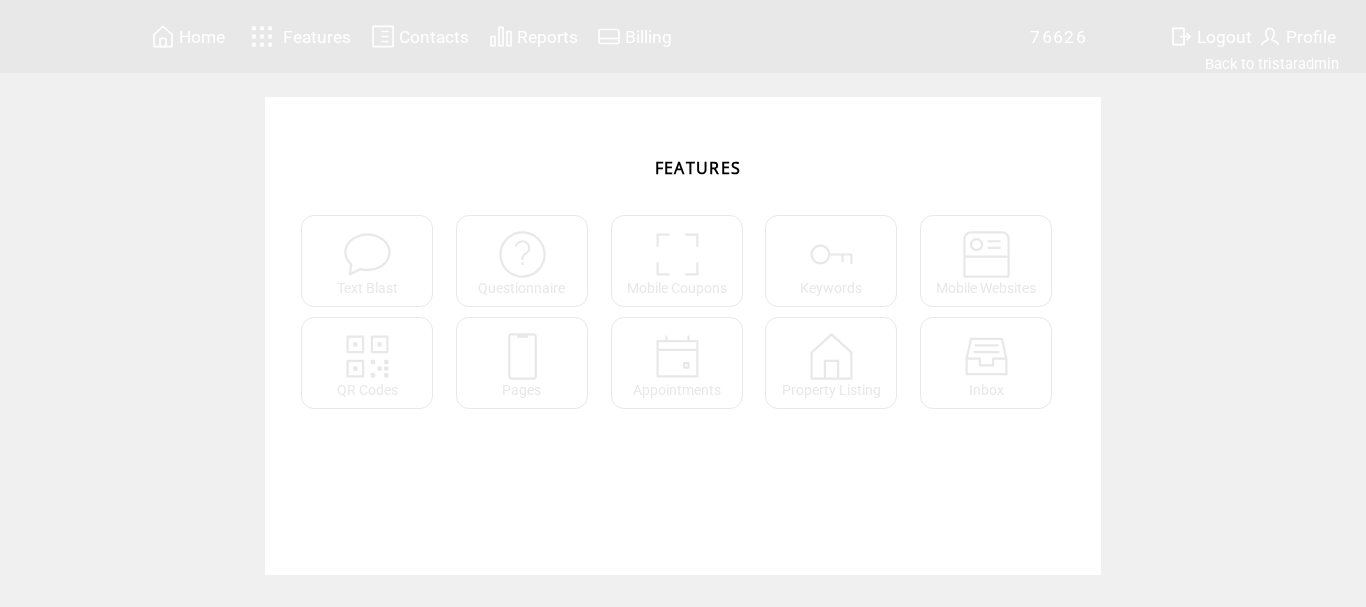 scroll, scrollTop: 0, scrollLeft: 0, axis: both 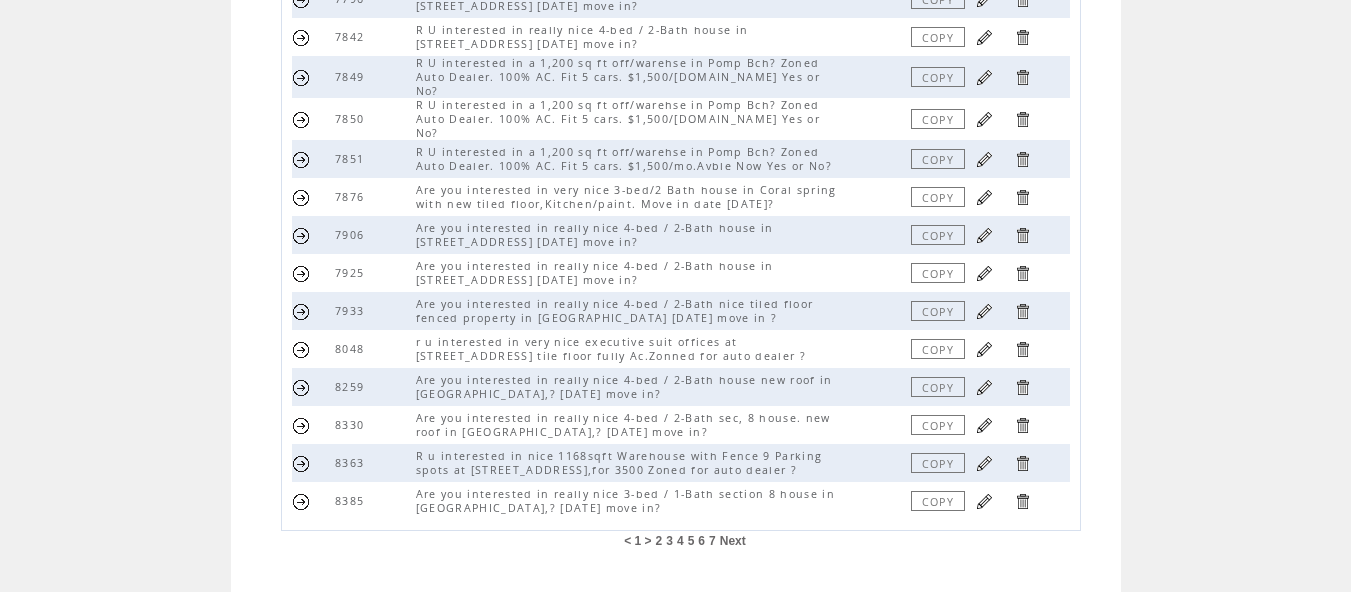 click on "7" at bounding box center [712, 541] 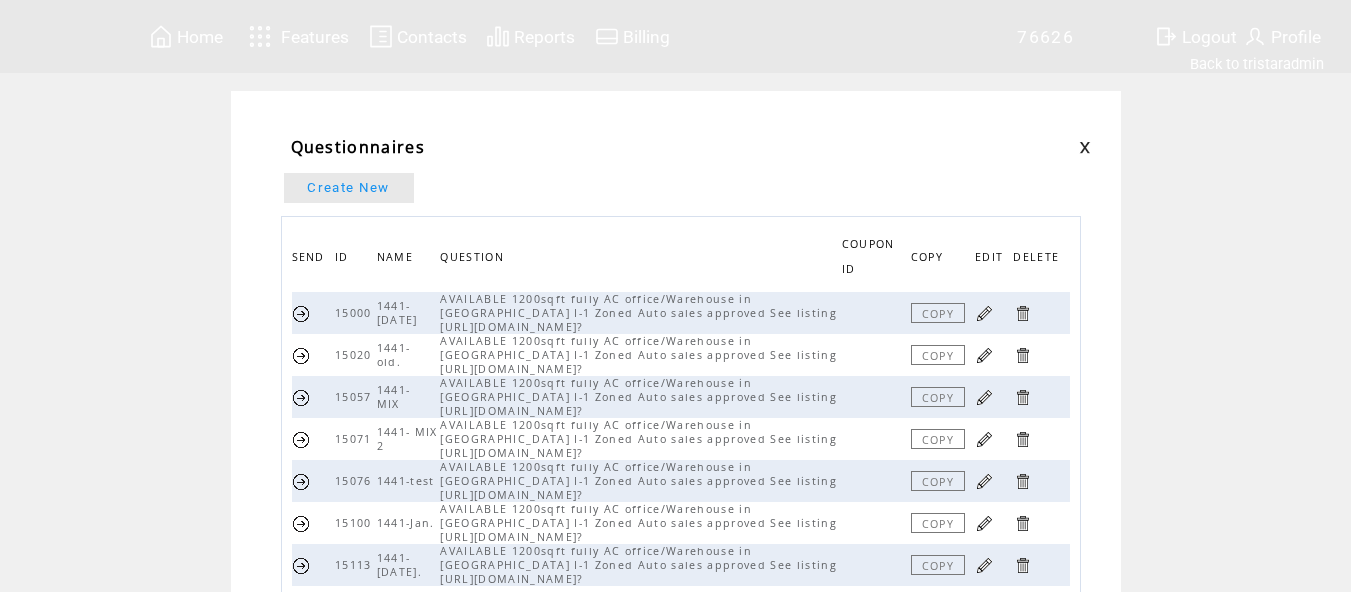 scroll, scrollTop: 0, scrollLeft: 0, axis: both 